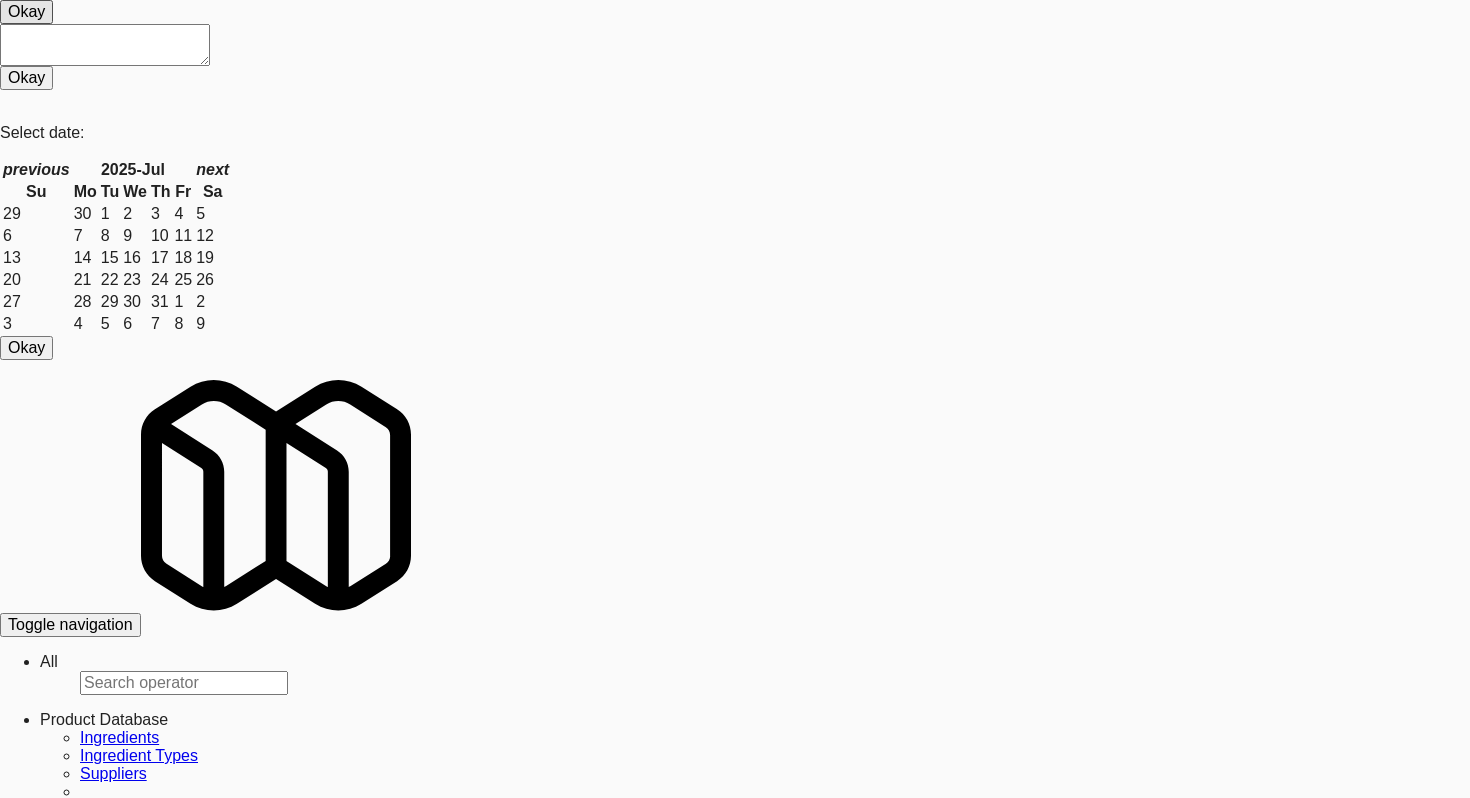 scroll, scrollTop: 0, scrollLeft: 0, axis: both 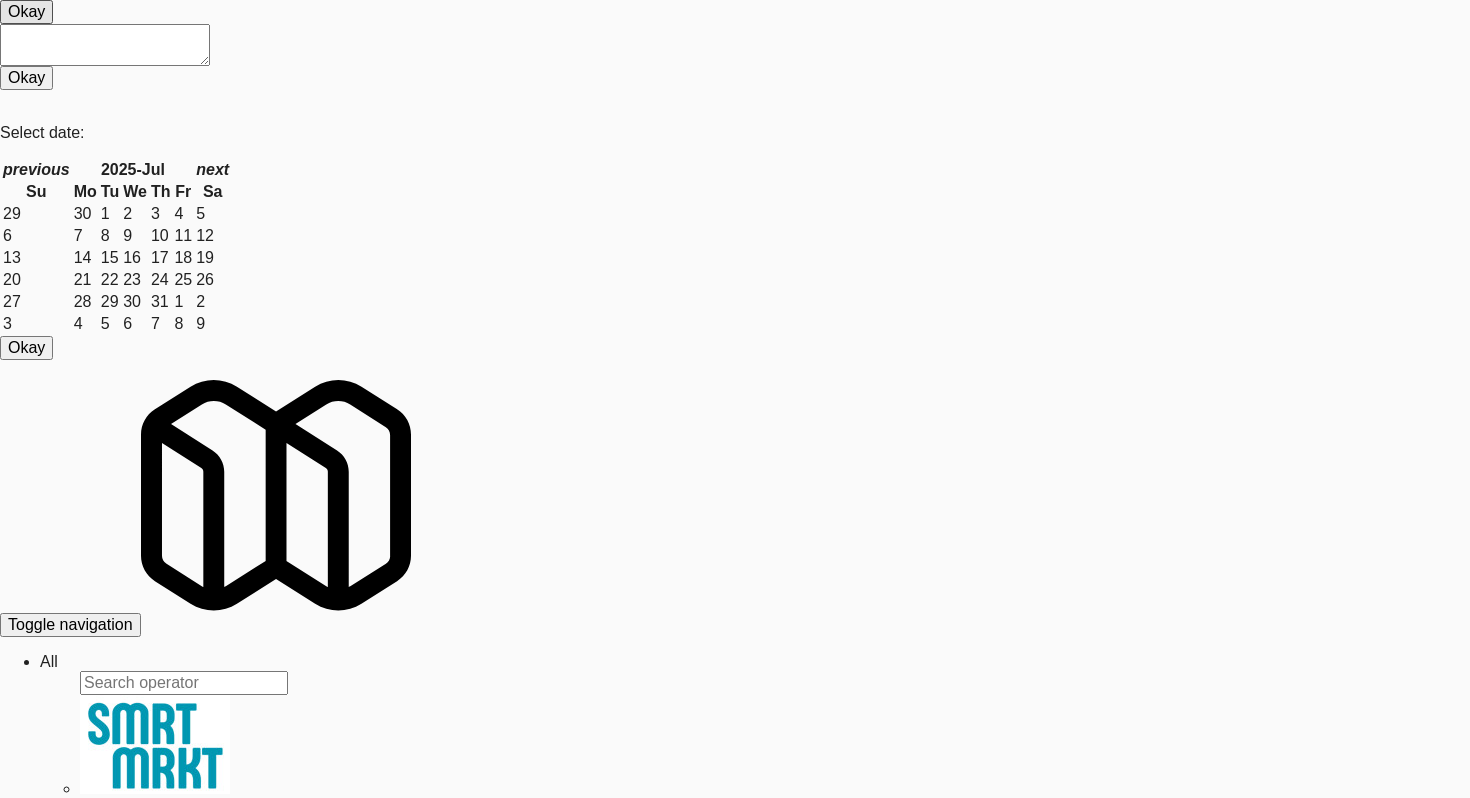 click on "Operations" at bounding box center [49, 661] 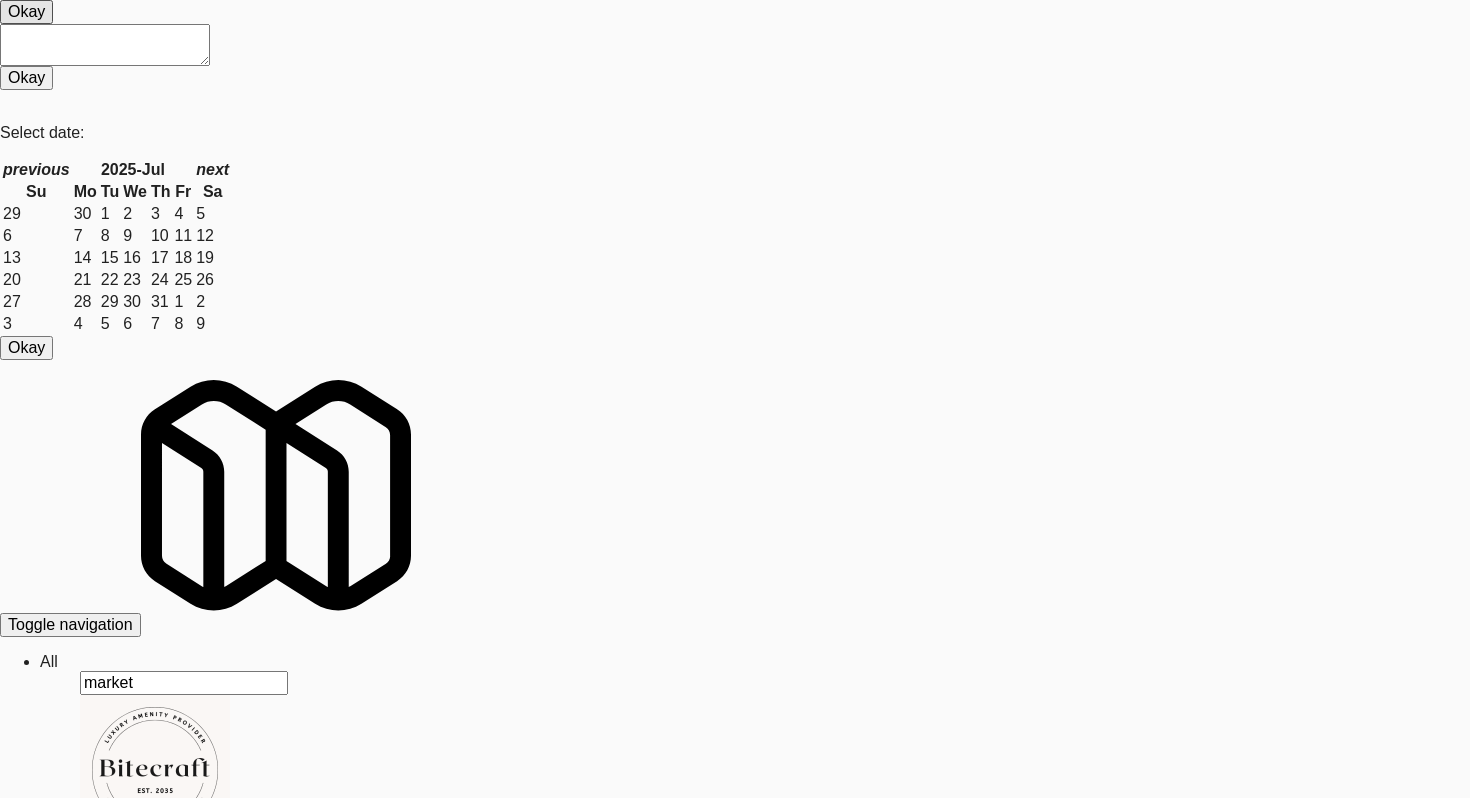 type on "market" 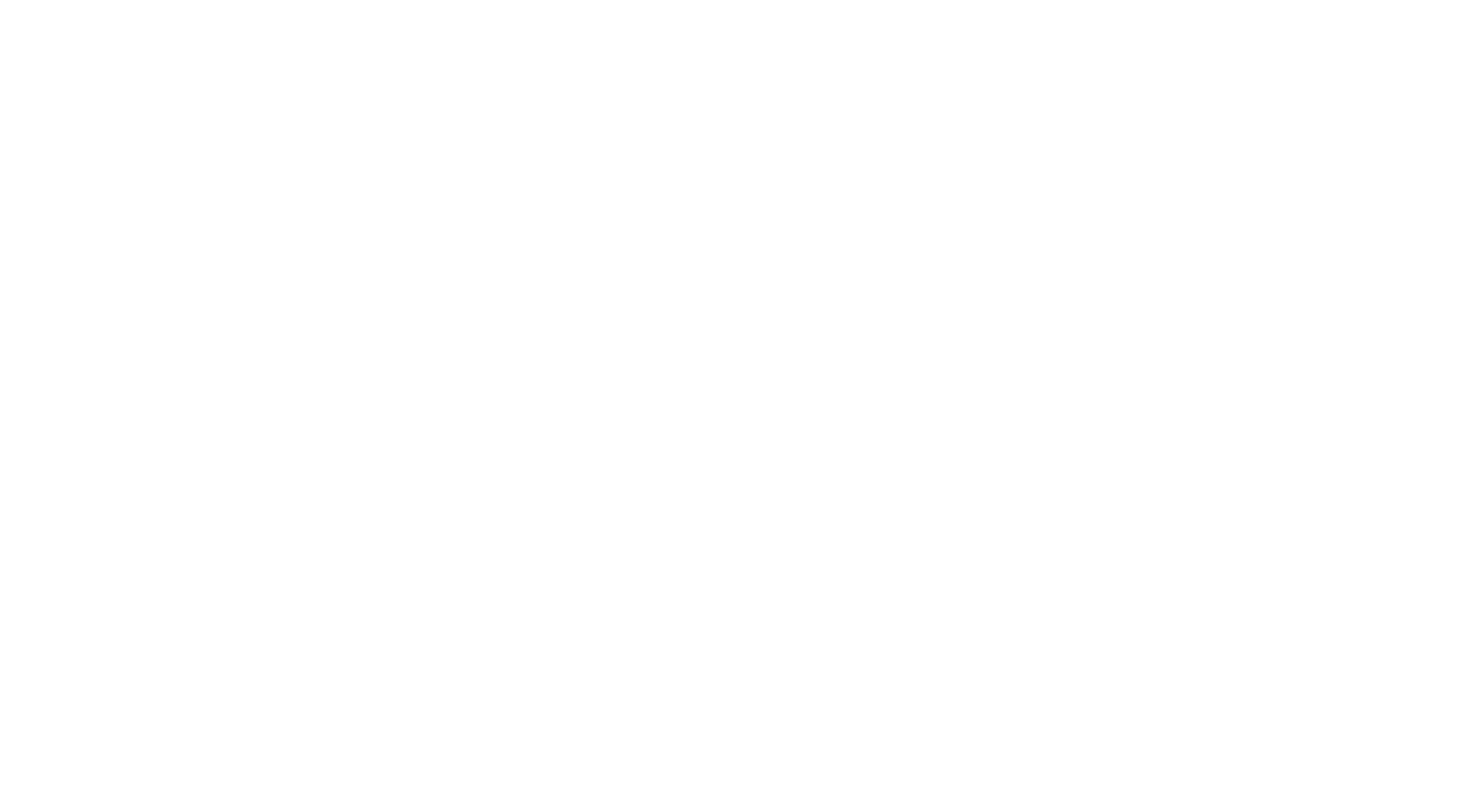 scroll, scrollTop: 0, scrollLeft: 0, axis: both 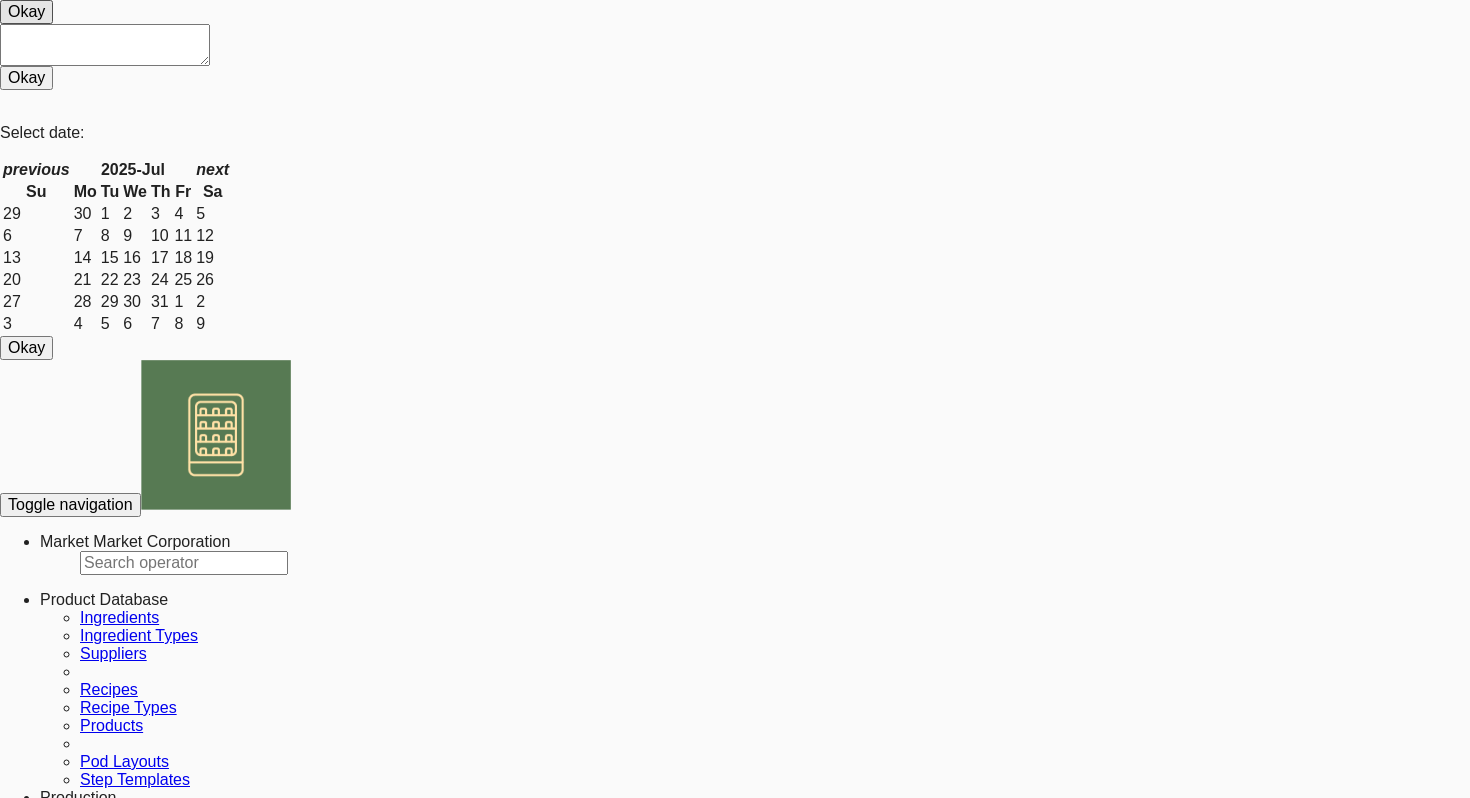 click on "Okay Okay Select date:
previous
2025-Jul
next
Su Mo Tu We Th Fr Sa
29 30 1 2 3 4 5
6 7 8 9 10 11 12
13 14 15 16 17 18 19
20 21 22 23 24 25 26
27 28 29 30 31 1 2
3 4 5 6 7 8 9
Okay Toggle navigation Market Market Corporation Product Database     Ingredients    Ingredient Types    Suppliers    Recipes	    Recipe Types    Products    Pod Layouts    Step Templates Production     Menus    Manufacturers    Inventory Plans    Routing    Deliveries  Delivery Planner Operations     Sites    Companies    Operators    Tablets  Towers  Cabinets    Mates    Assets  Vision Orders Marketing     Users    Vouchers    Rewards Reports  Reviews Requests Payouts Invoices Orders Meals Deliveries" at bounding box center (735, 399) 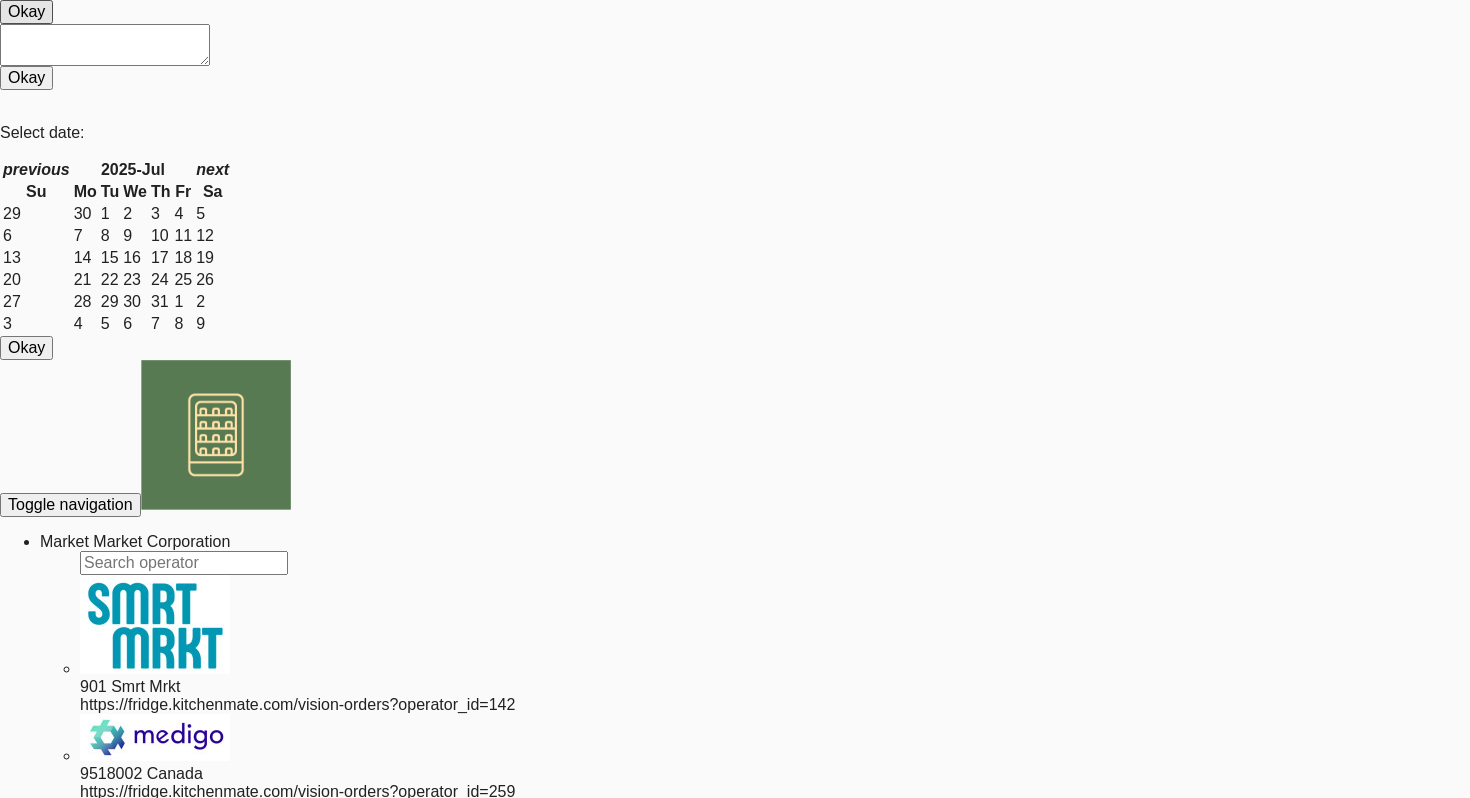 click on "reviewed" at bounding box center (59, 30149) 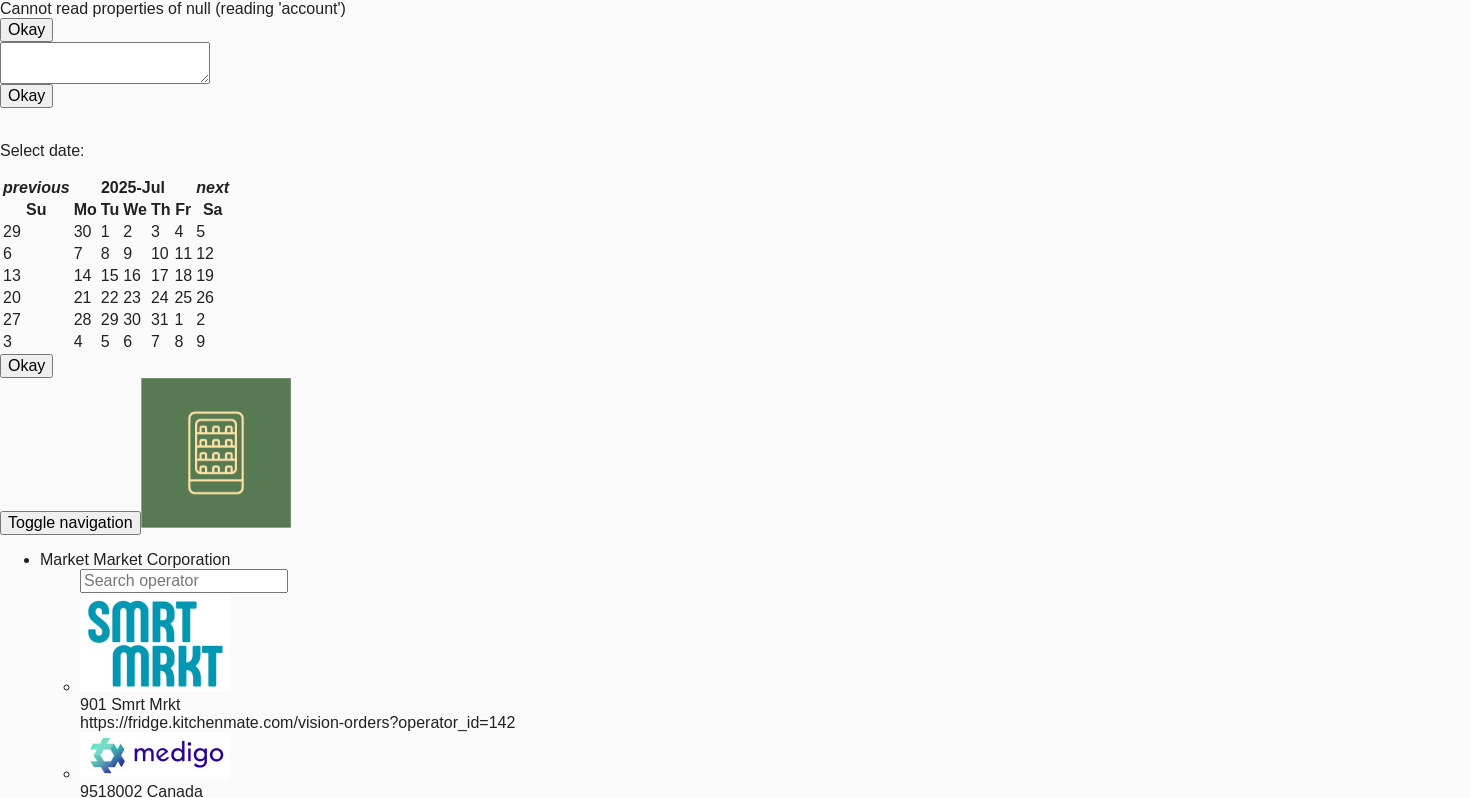 scroll, scrollTop: 64, scrollLeft: 0, axis: vertical 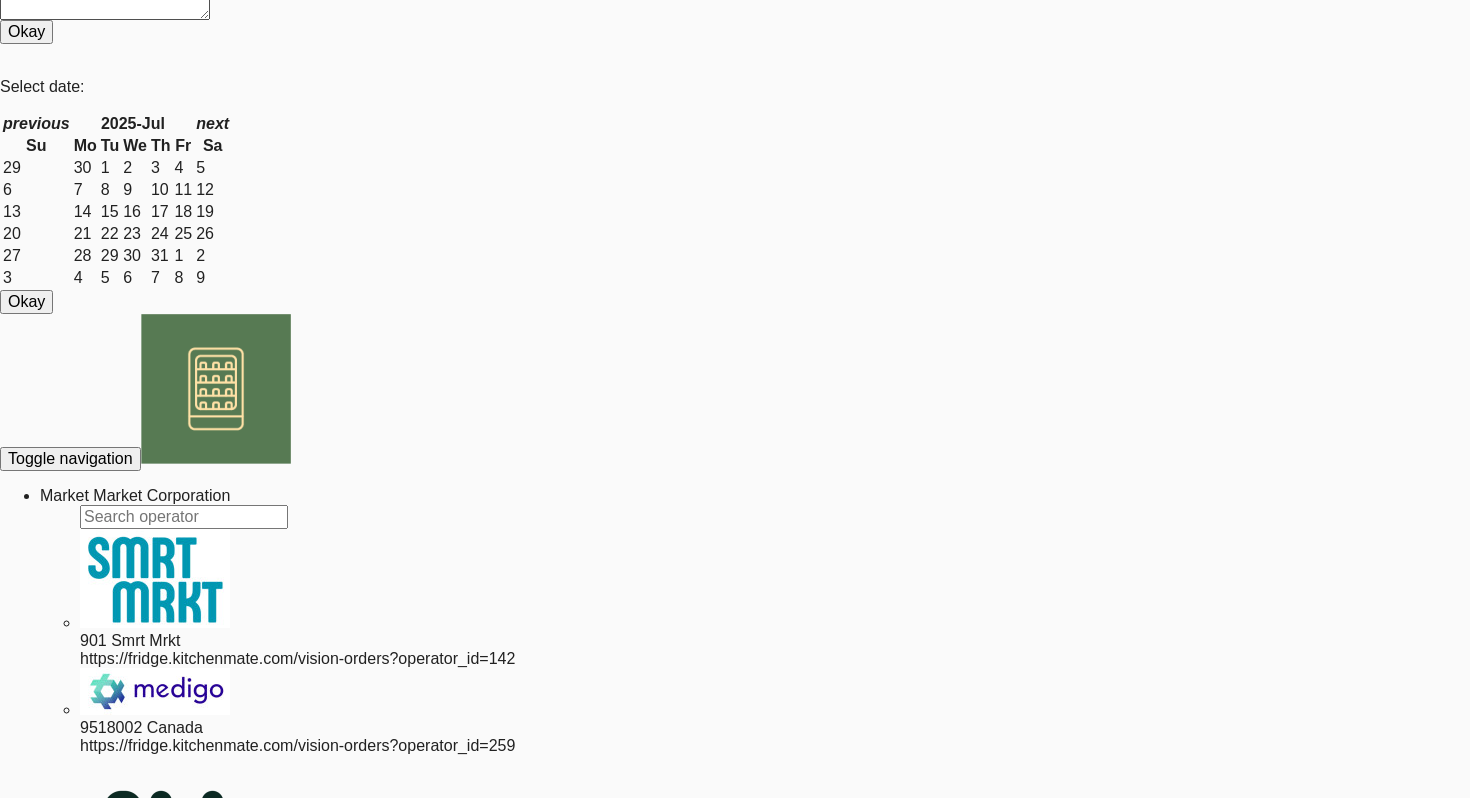 click on "00:20" at bounding box center (755, 30426) 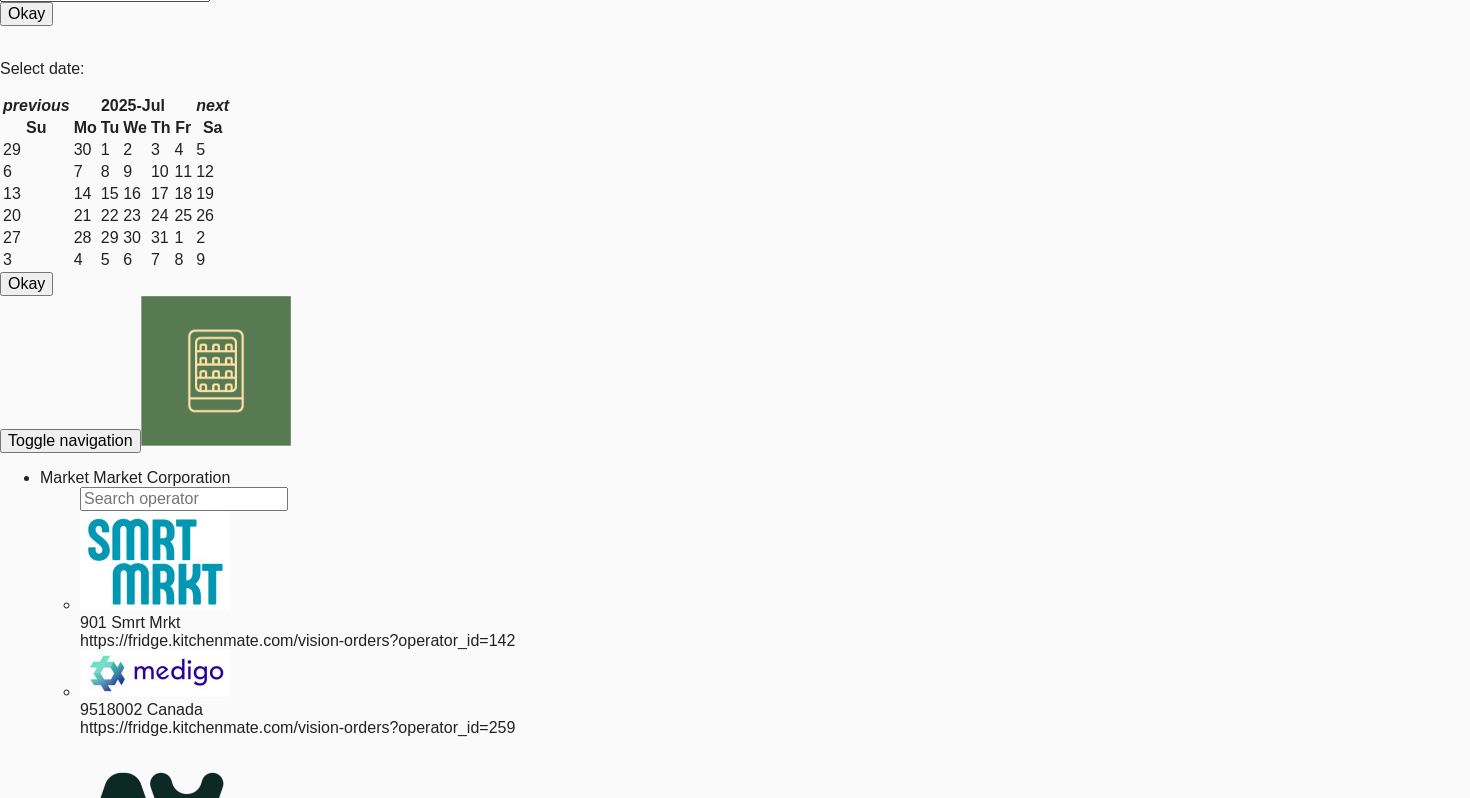scroll, scrollTop: 0, scrollLeft: 0, axis: both 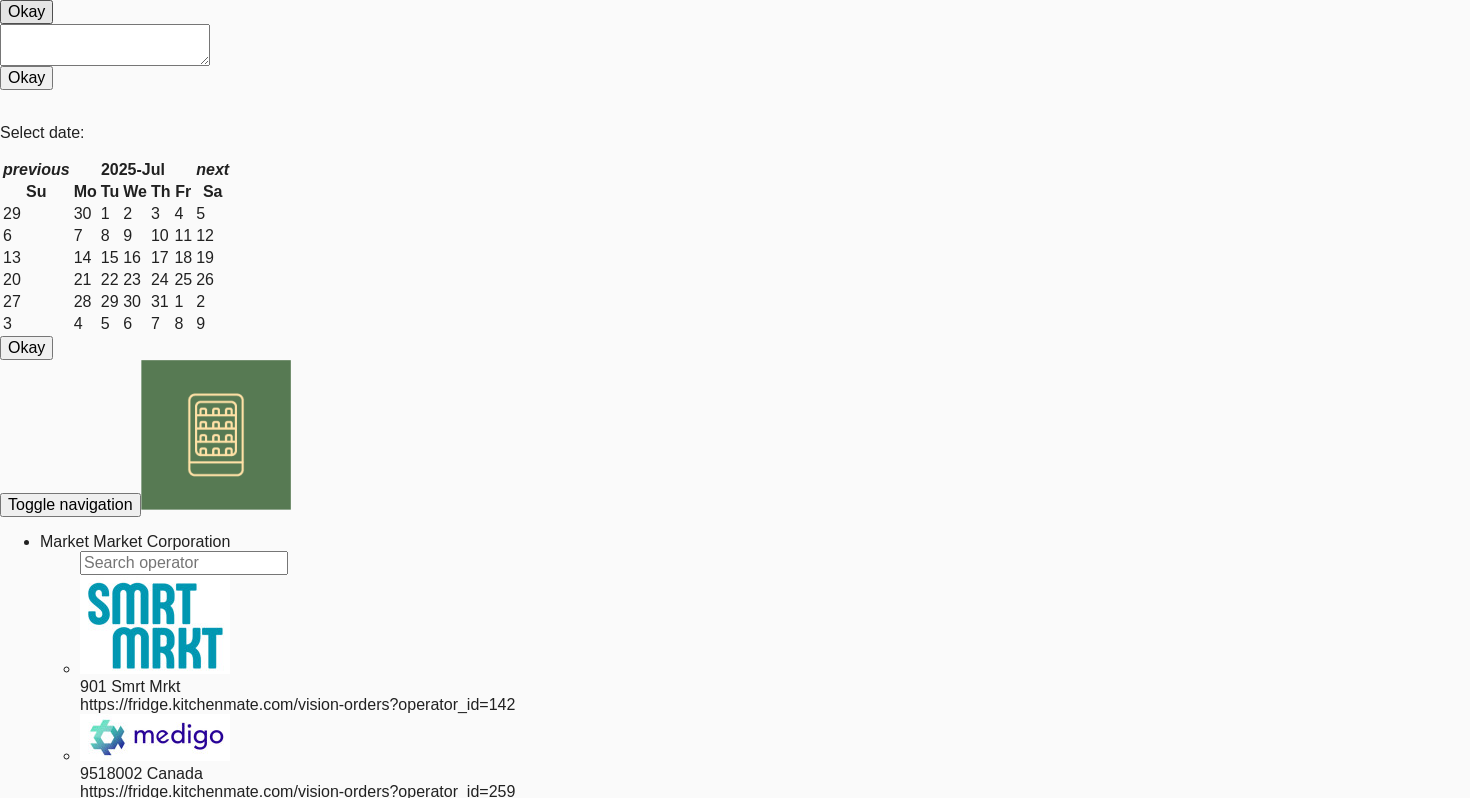 click on "Market Market Corporation" at bounding box center (755, 30454) 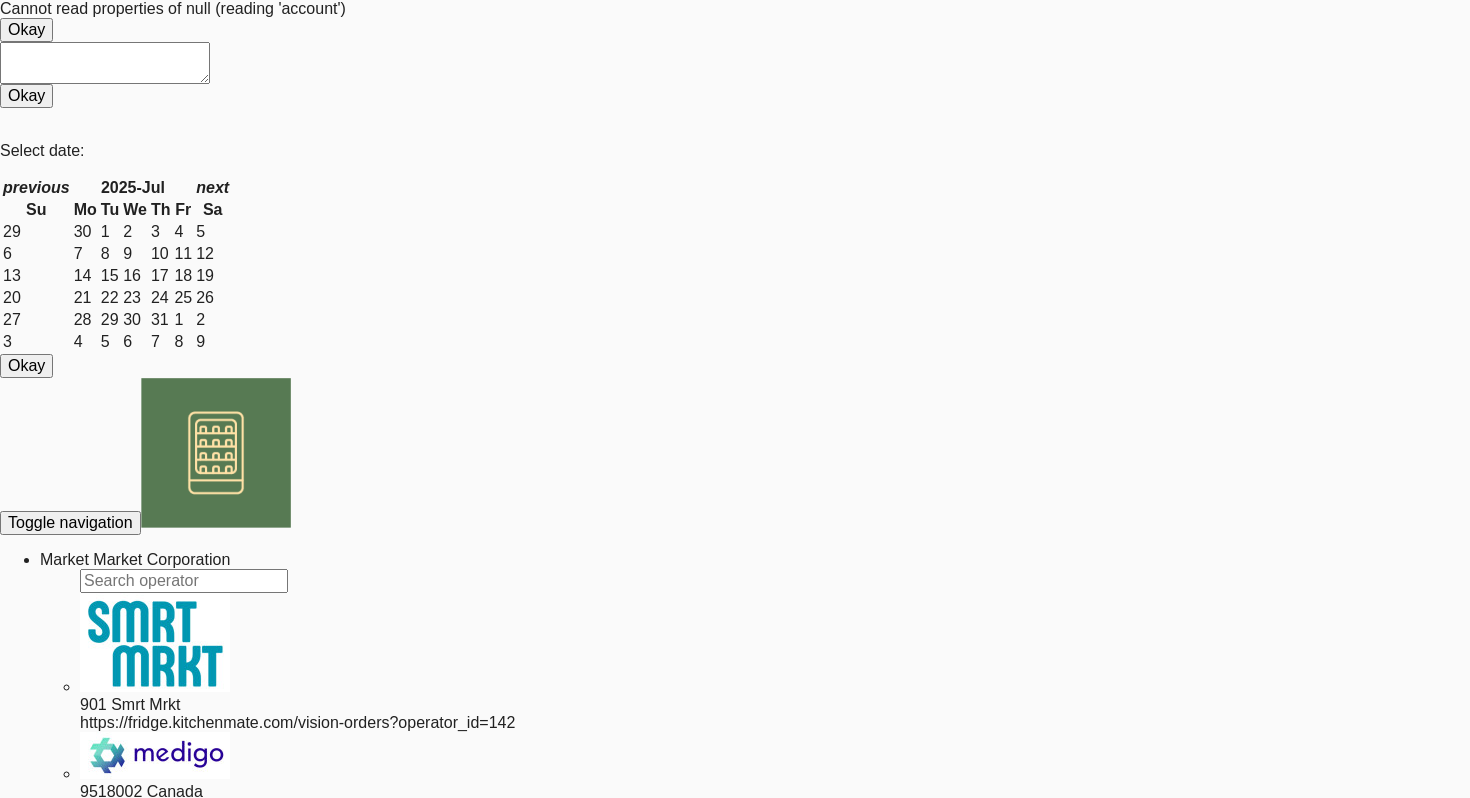 click on "Tablet User  · [PHONE] [MONTH] [DATE], [YEAR] [TIME] [AM/PM] at  Combo Cooler  Current BJJ  Market Market Corporation  00:20 reviewed by [FIRST] [LAST]  order created" at bounding box center (755, 30463) 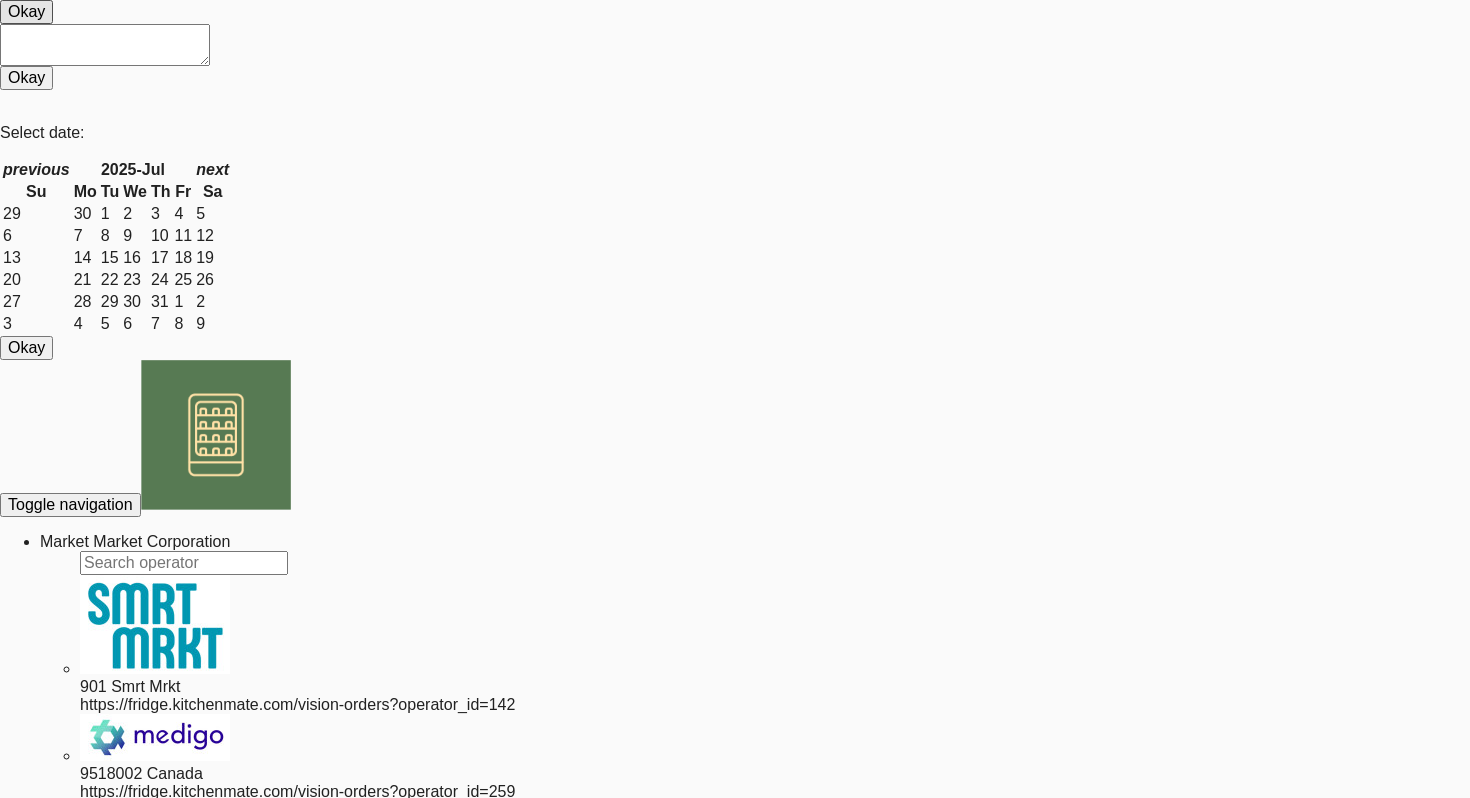 type 